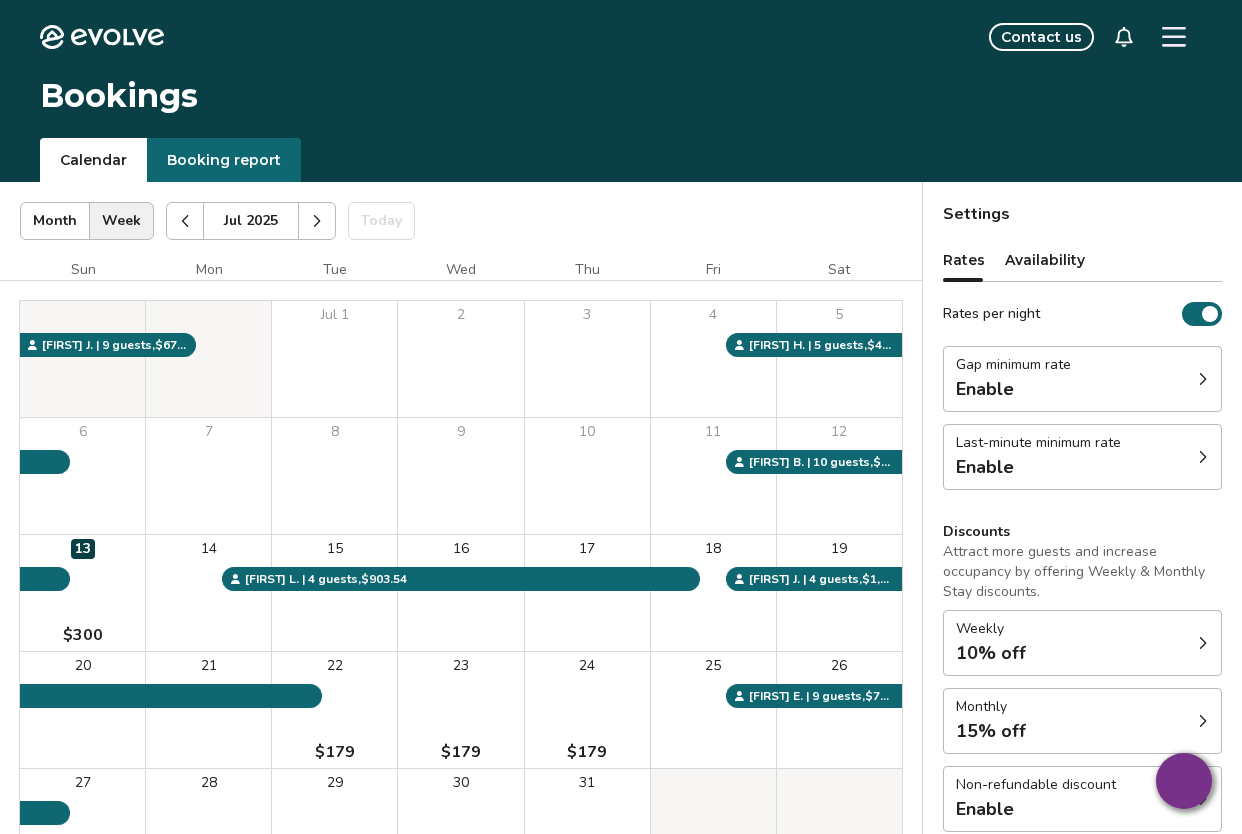 scroll, scrollTop: 0, scrollLeft: 0, axis: both 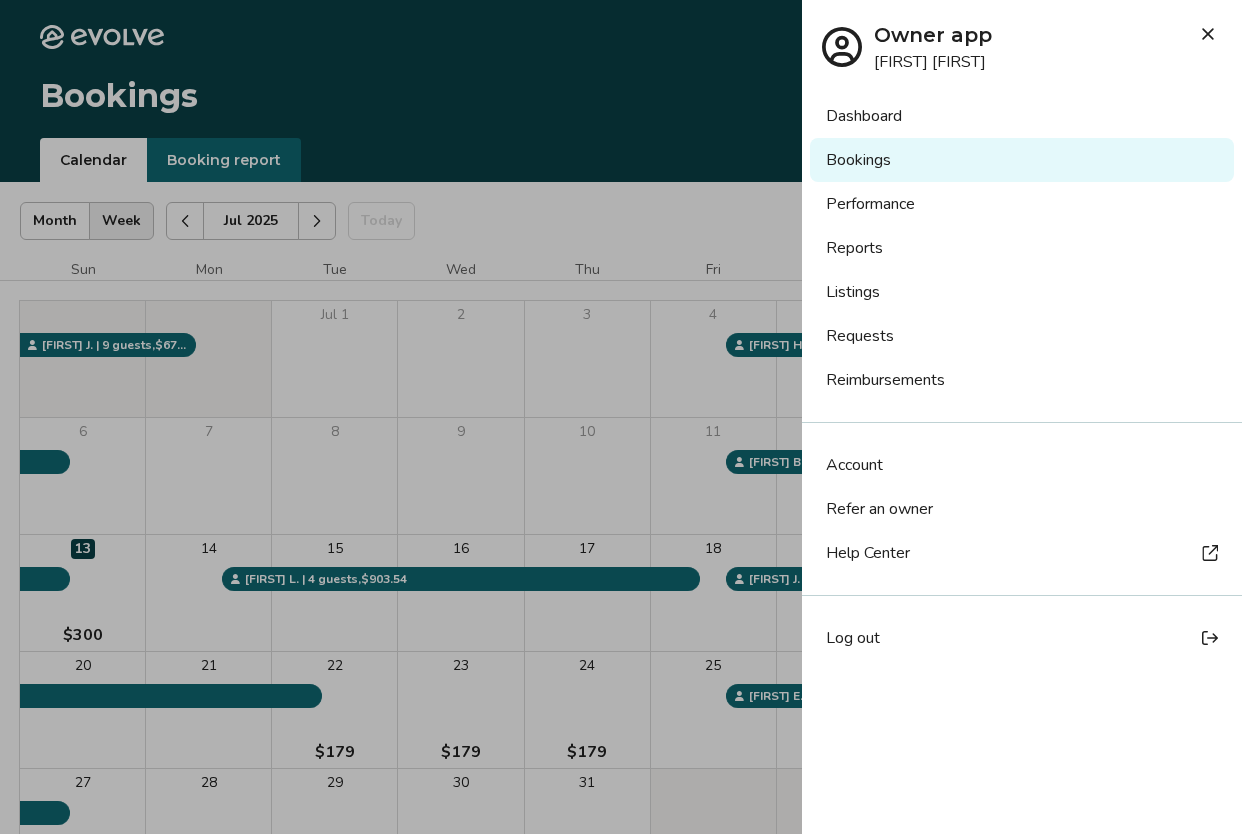 click on "Listings" at bounding box center [1022, 292] 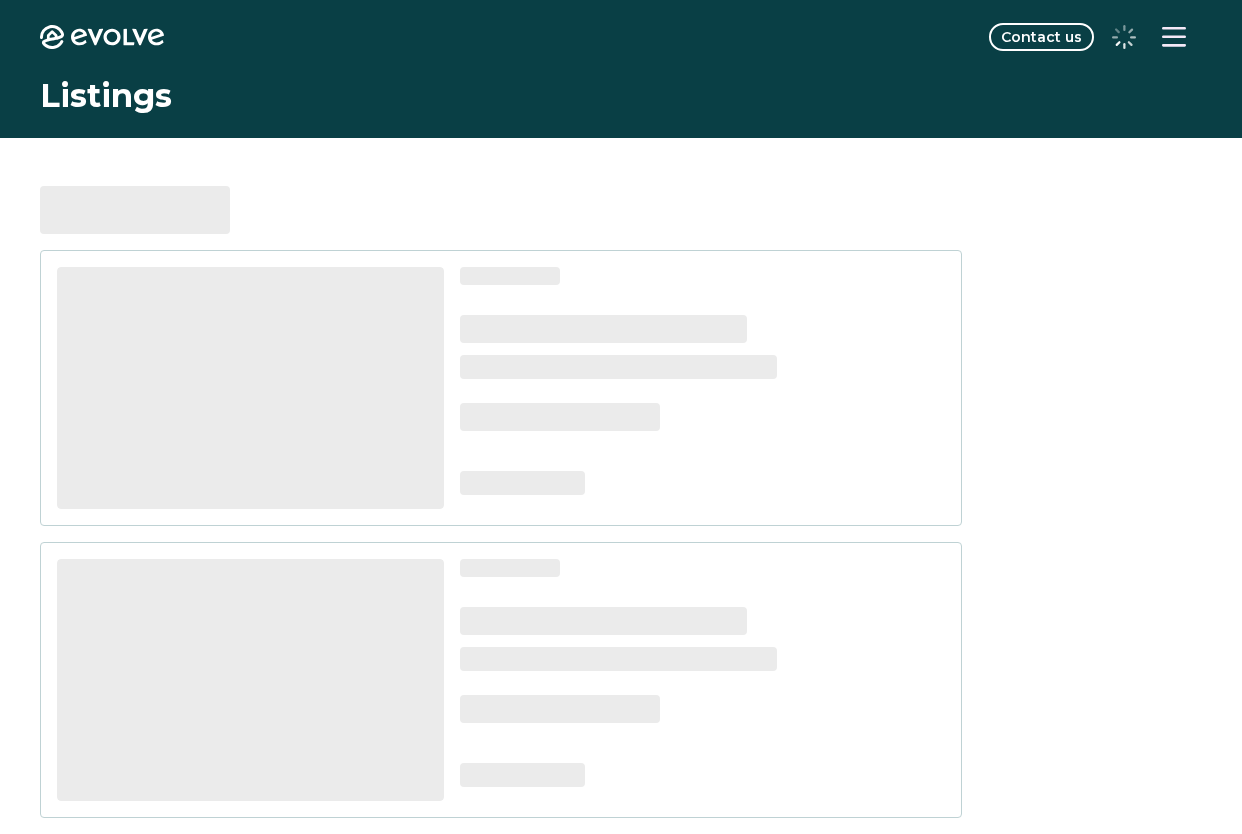 scroll, scrollTop: 0, scrollLeft: 0, axis: both 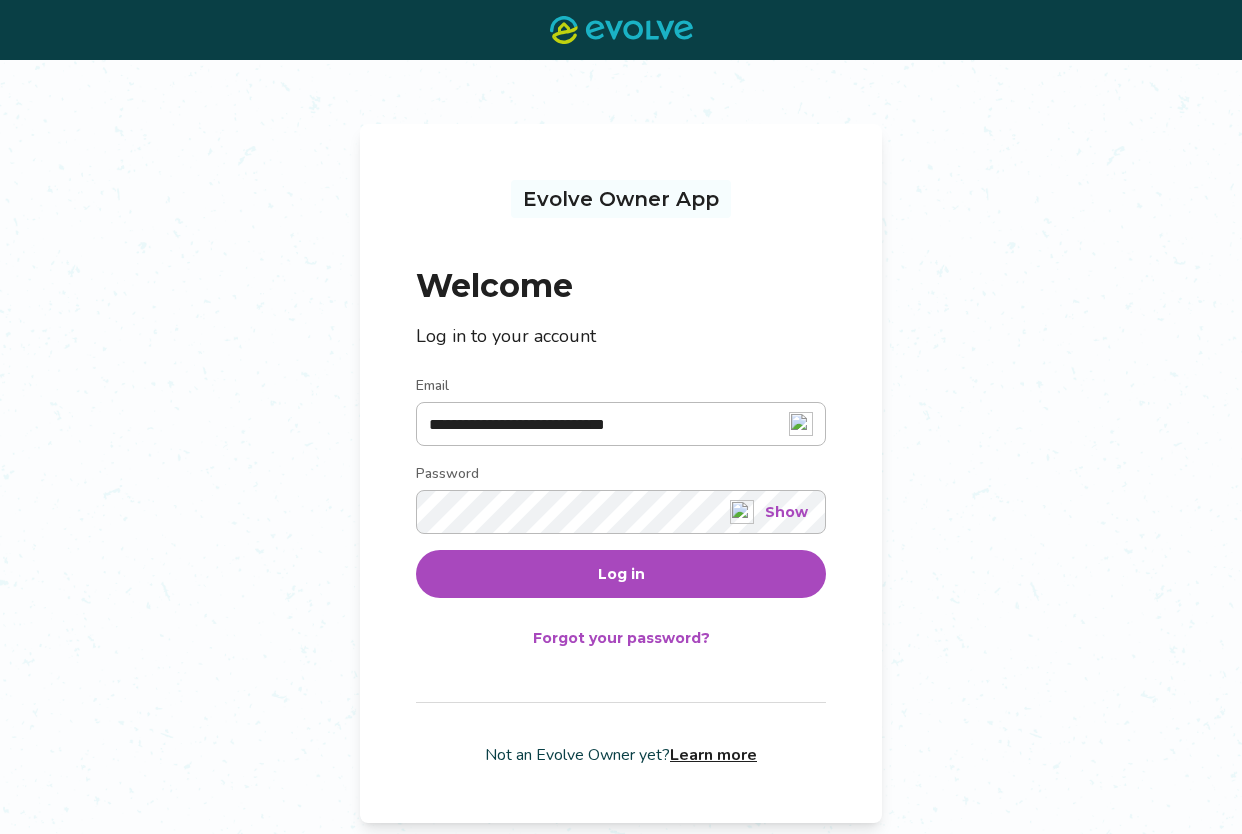 type on "**********" 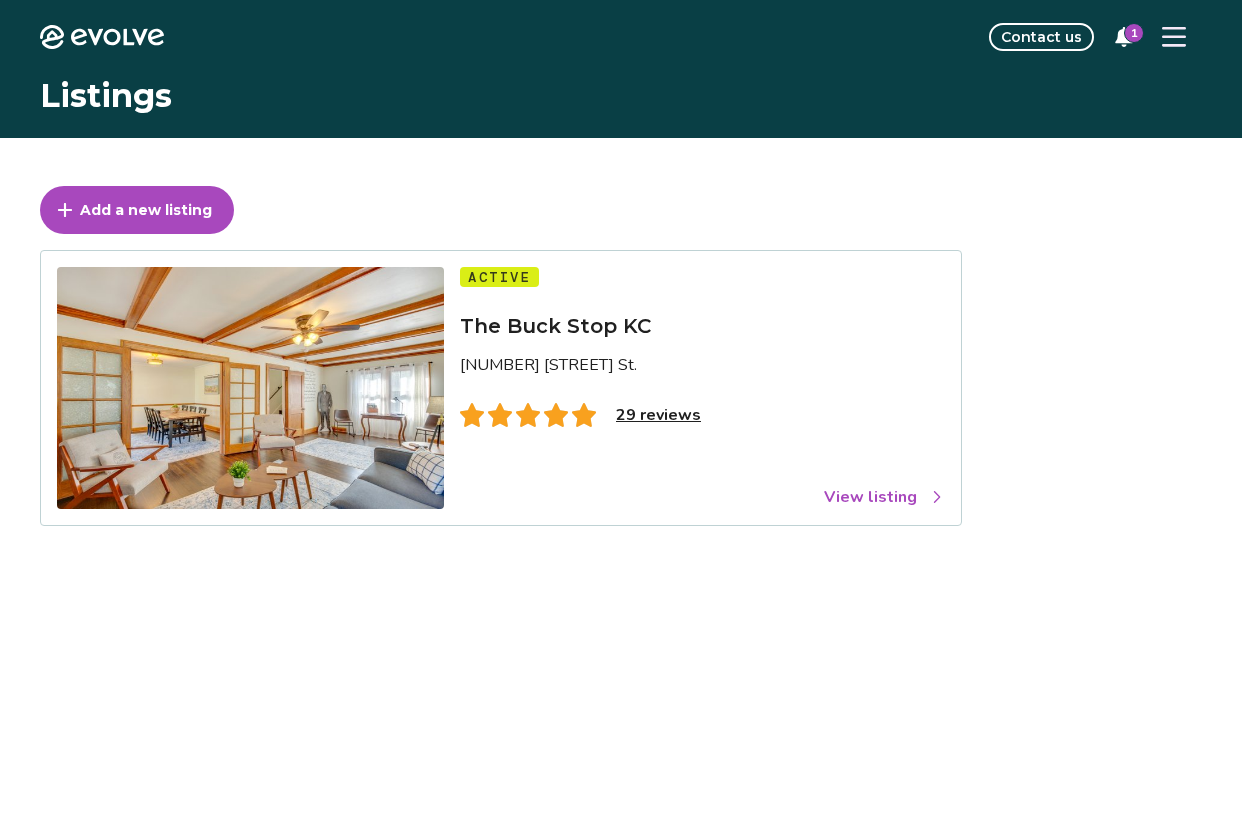 click on "29 reviews" at bounding box center (658, 415) 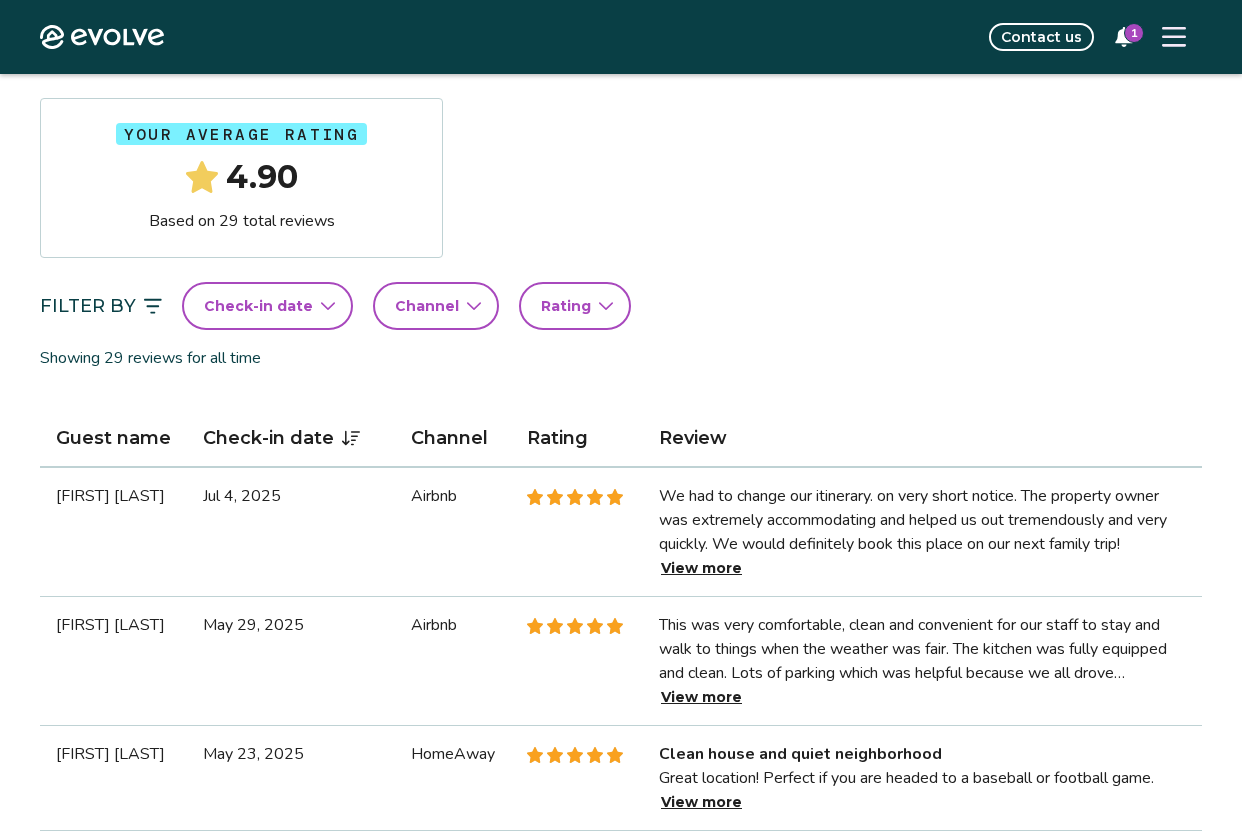 scroll, scrollTop: 301, scrollLeft: 0, axis: vertical 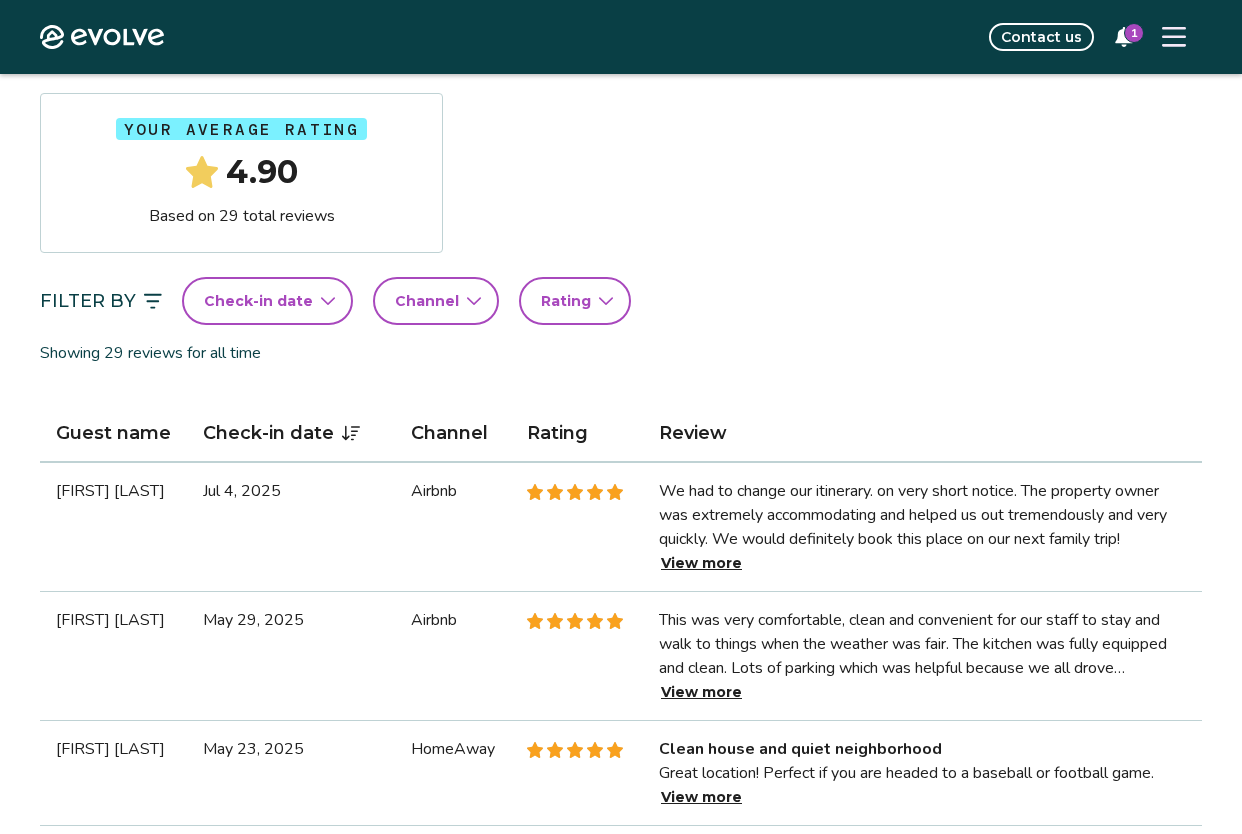 click on "View more" at bounding box center [701, 563] 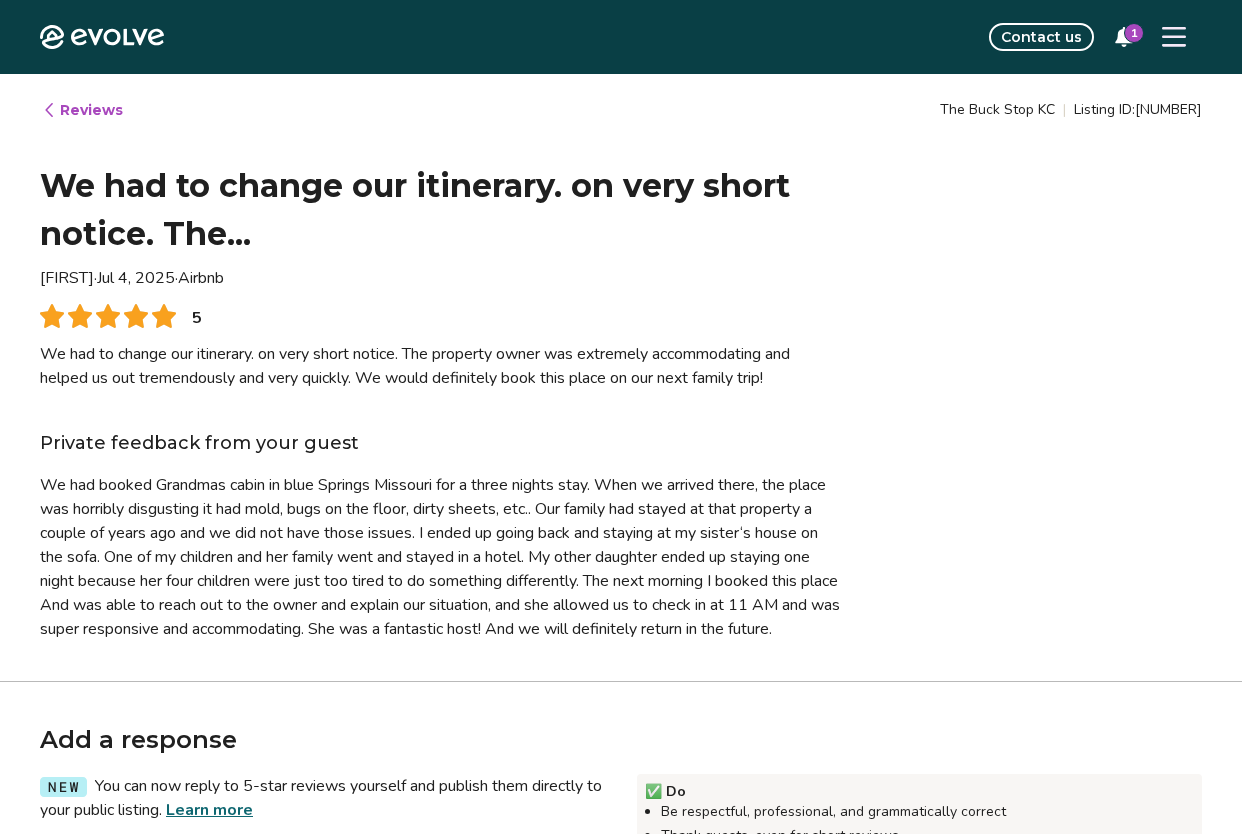 type on "*" 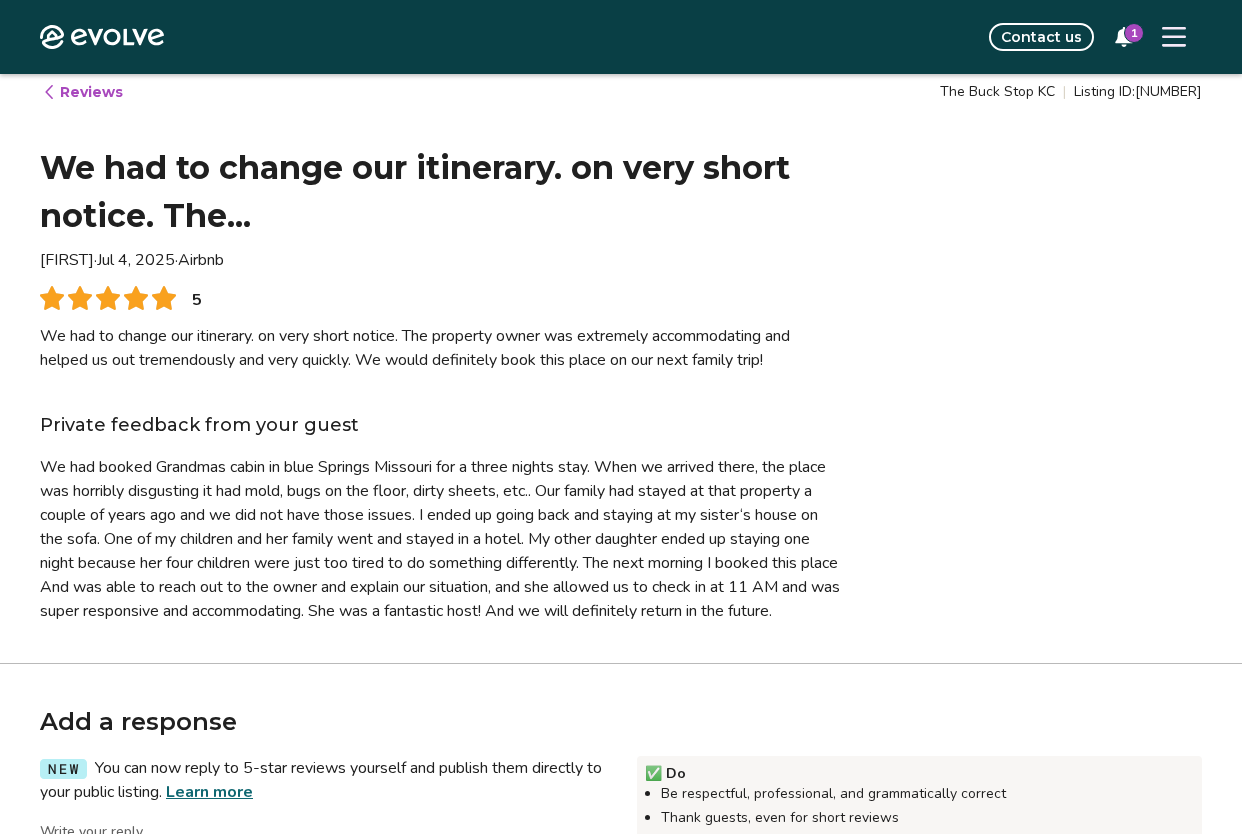 scroll, scrollTop: 0, scrollLeft: 0, axis: both 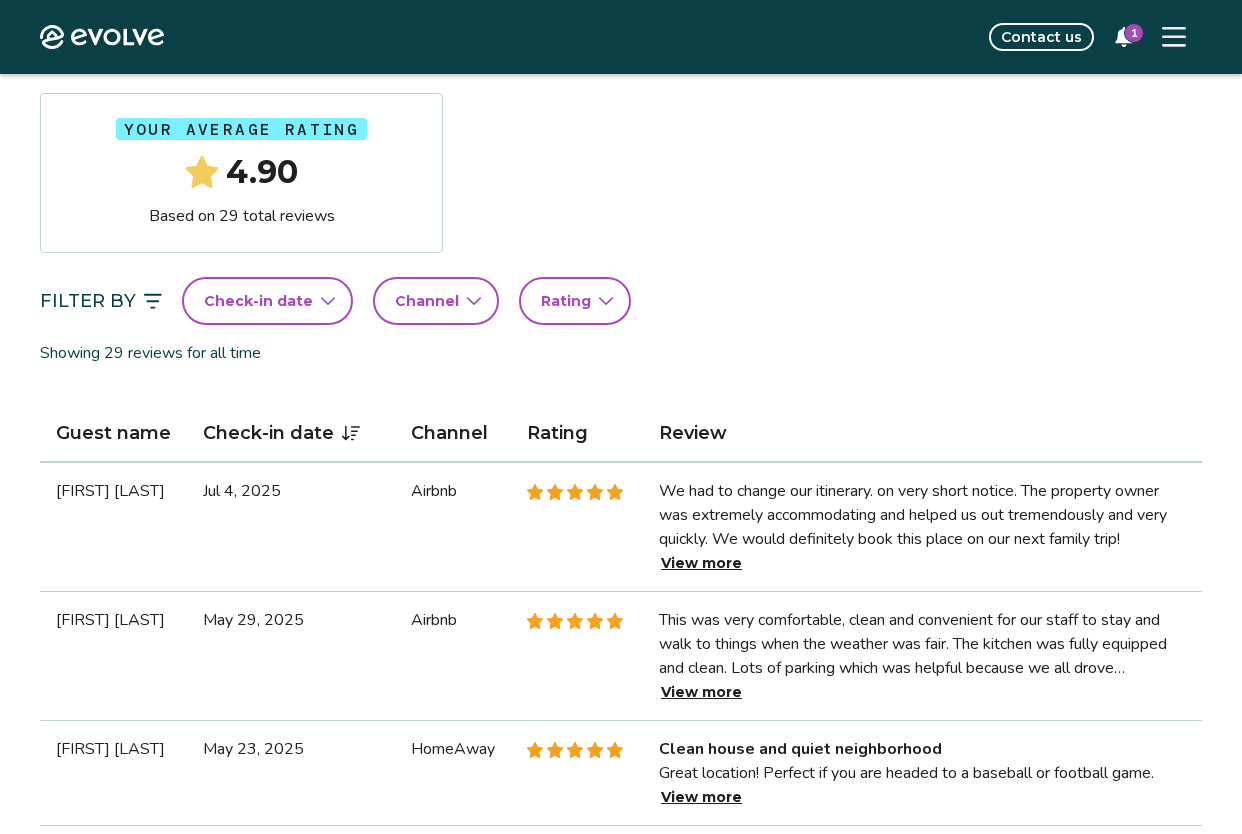 click on "Your average rating 4.90 Based on 29 total reviews" at bounding box center (621, 173) 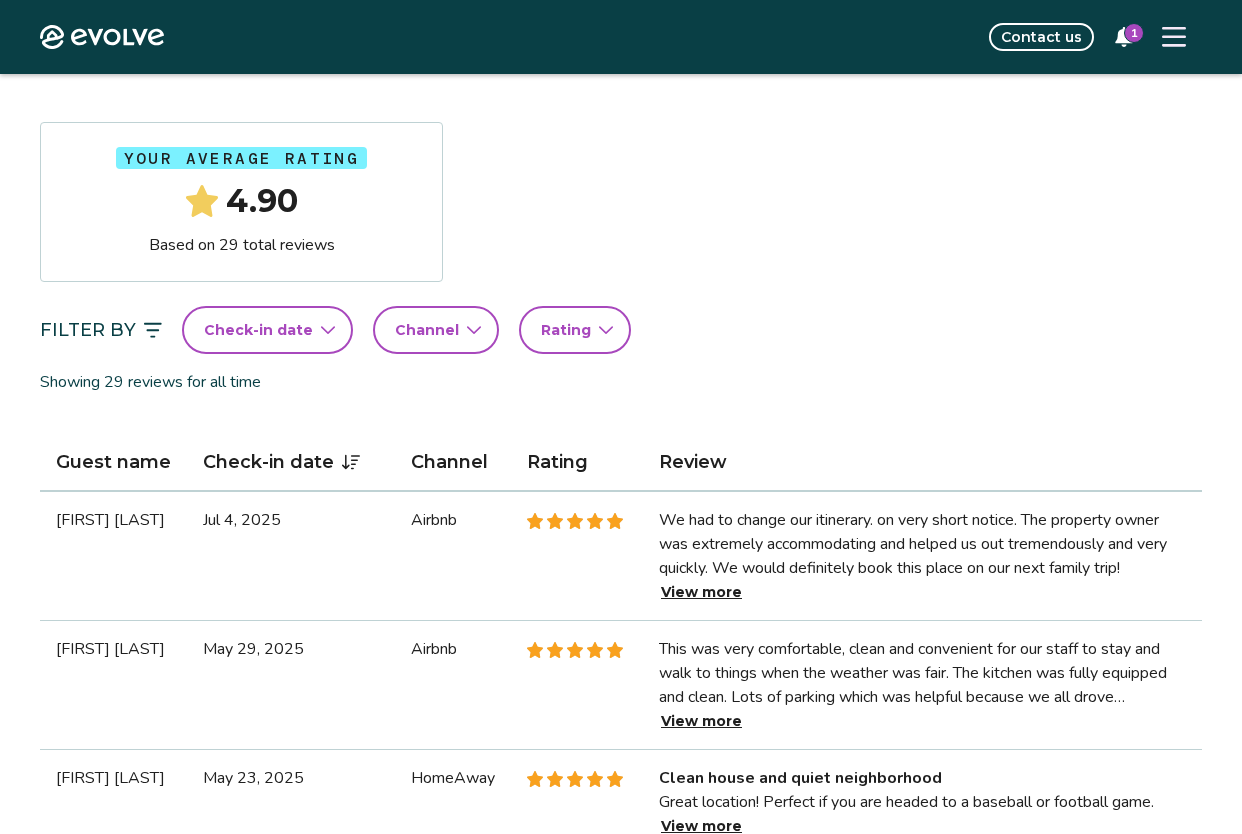 scroll, scrollTop: 275, scrollLeft: 0, axis: vertical 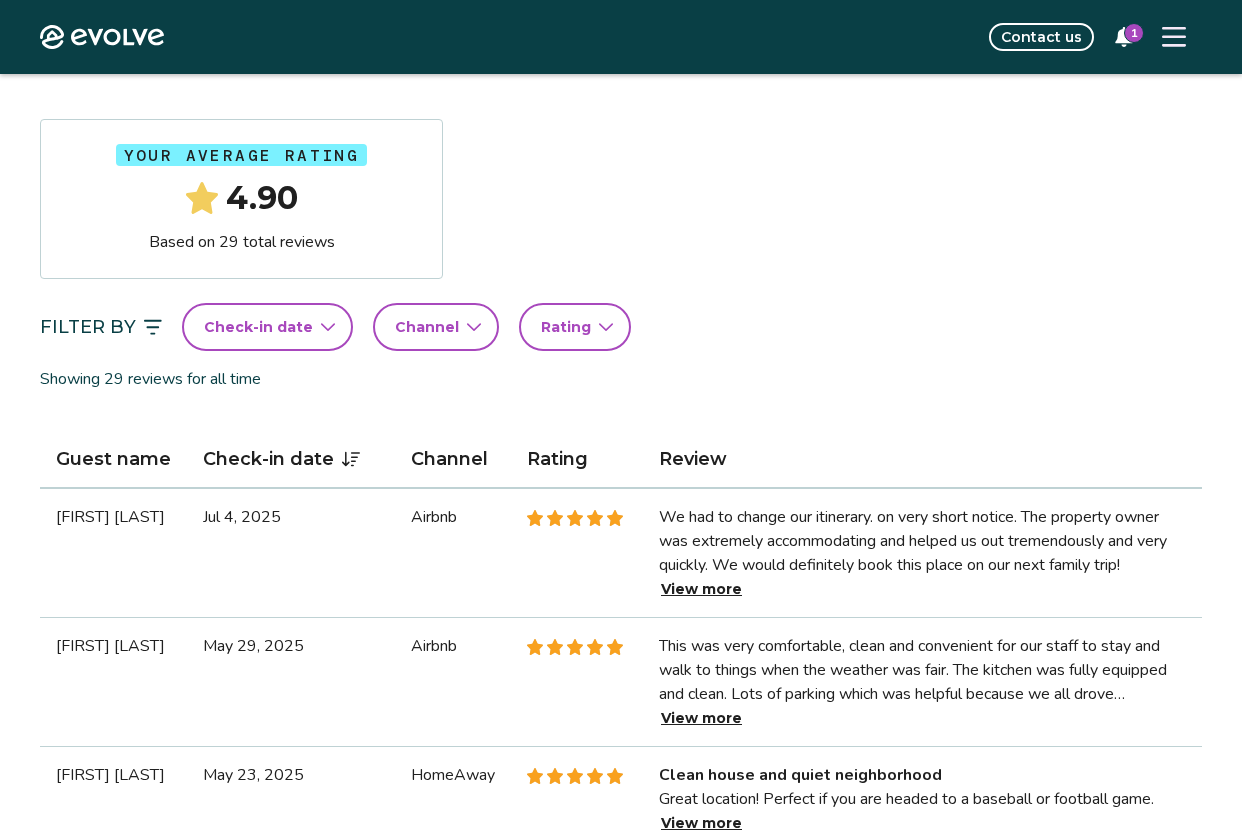 click on "Channel" at bounding box center [427, 327] 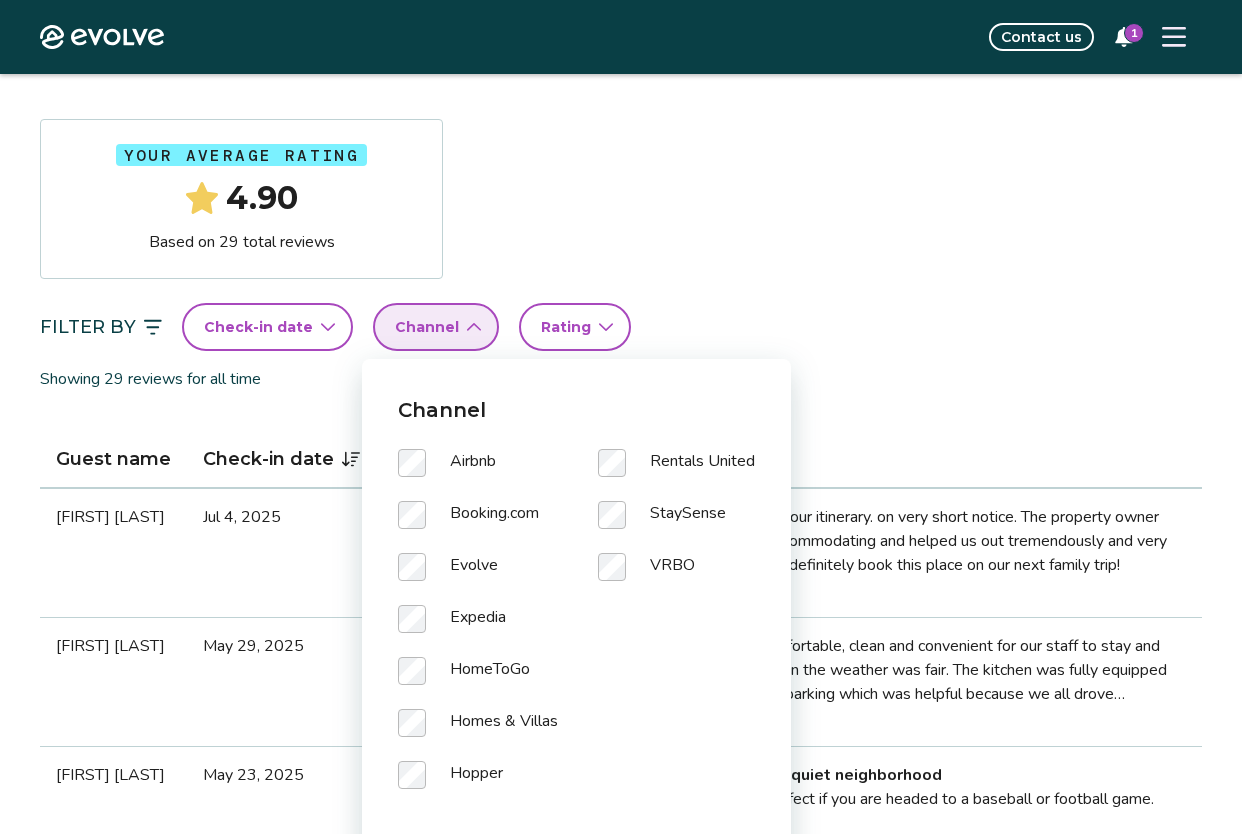 click on "Your average rating 4.90 Based on 29 total reviews Filter By Check-in date Channel Rating Showing 29 reviews for all time Guest name Check-in date Channel Rating Review [FIRST] [LAST] [MONTH] [DAY], [YEAR] Airbnb We had to change our itinerary. on very short notice. The property owner was extremely accommodating and helped us out tremendously and very quickly. We would definitely book this place on our next family trip! View more [FIRST] [LAST] [MONTH] [DAY], [YEAR] Airbnb This was very comfortable, clean and convenient for our staff to stay and walk to things when the weather was fair. The kitchen was fully equipped and clean. Lots of parking which was helpful because we all drove separately. Host was great, communicated clearly and was very responsive to our requests. I would stay here again. View more [FIRST] [LAST] [MONTH] [DAY], [YEAR] HomeAway Clean house and quiet neighborhood Great location! Perfect if you are headed to a baseball or football game. View more [FIRST] [LAST] [MONTH] [DAY], [YEAR] Airbnb View more [FIRST] [LAST] [MONTH] [DAY], [YEAR]" at bounding box center (621, 1534) 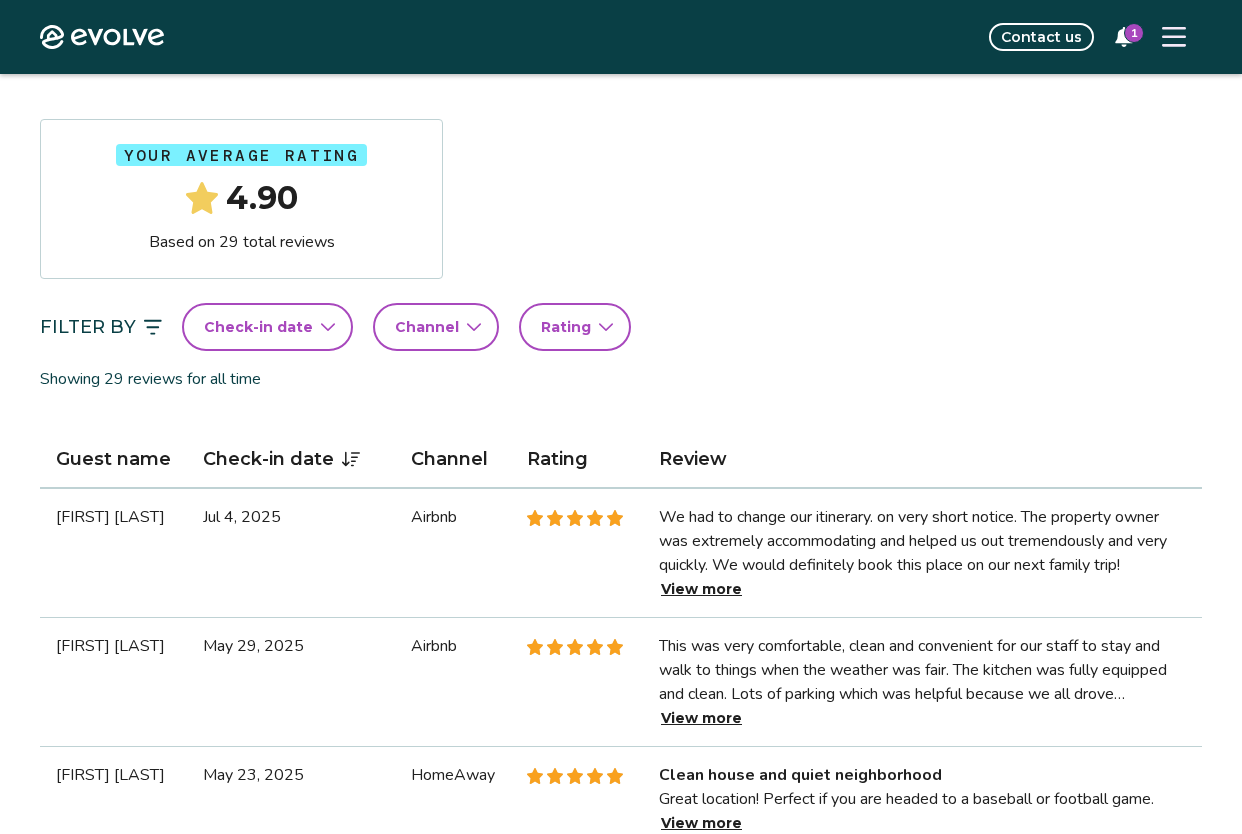 click on "Channel" at bounding box center [427, 327] 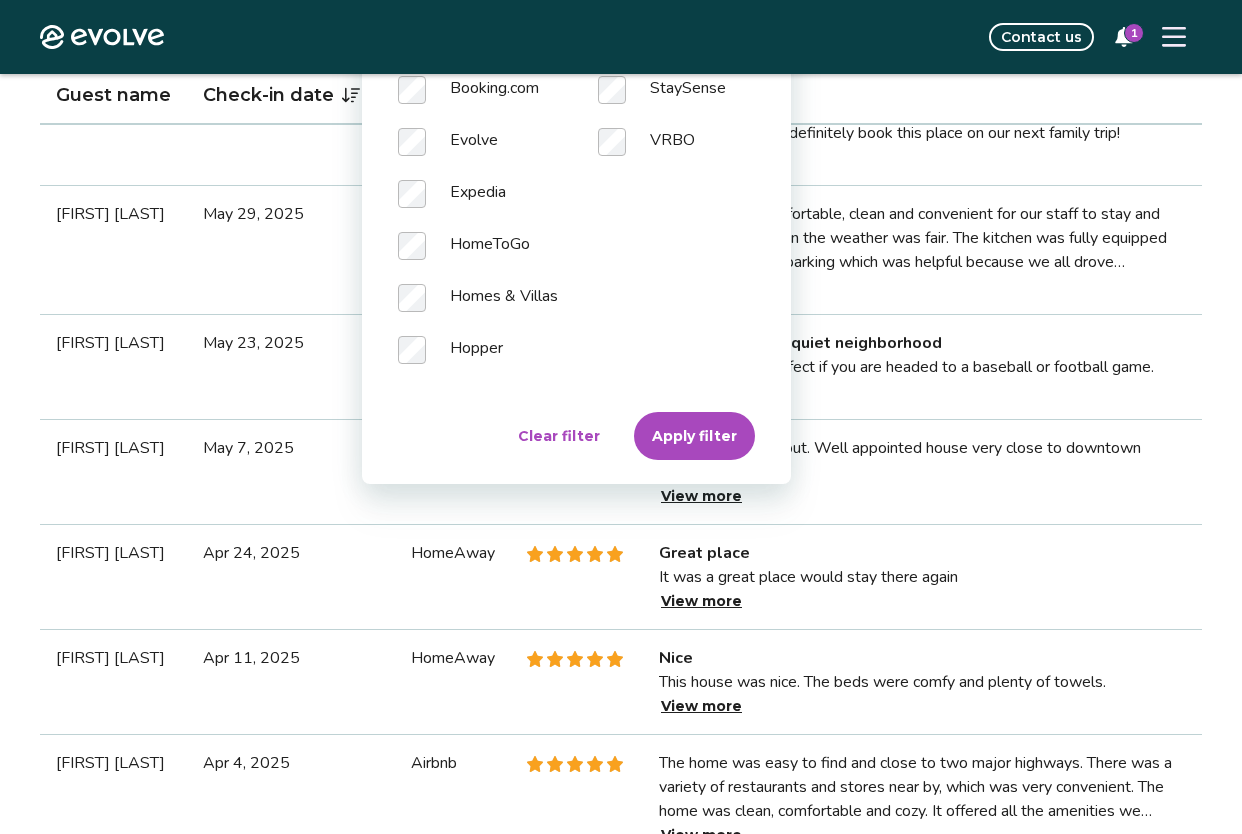 scroll, scrollTop: 715, scrollLeft: 0, axis: vertical 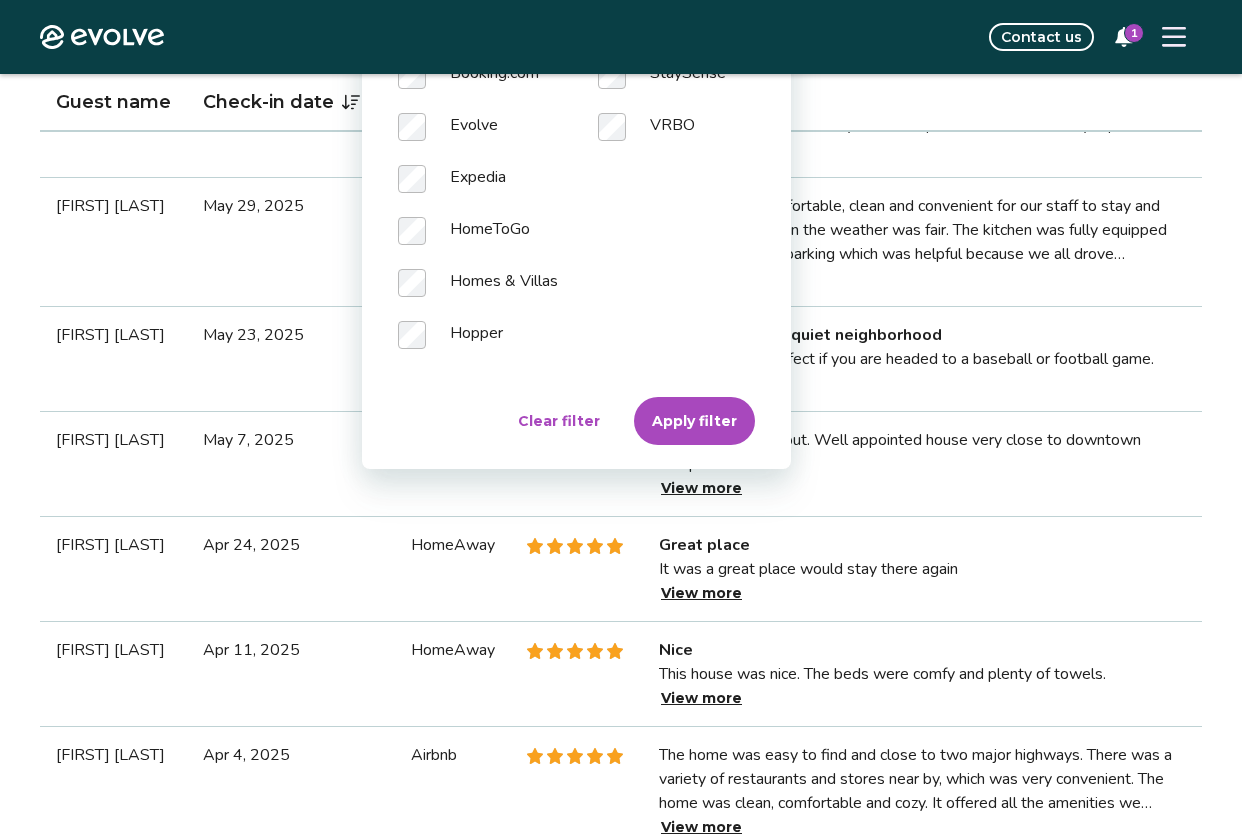 click on "Apply filter" at bounding box center [694, 421] 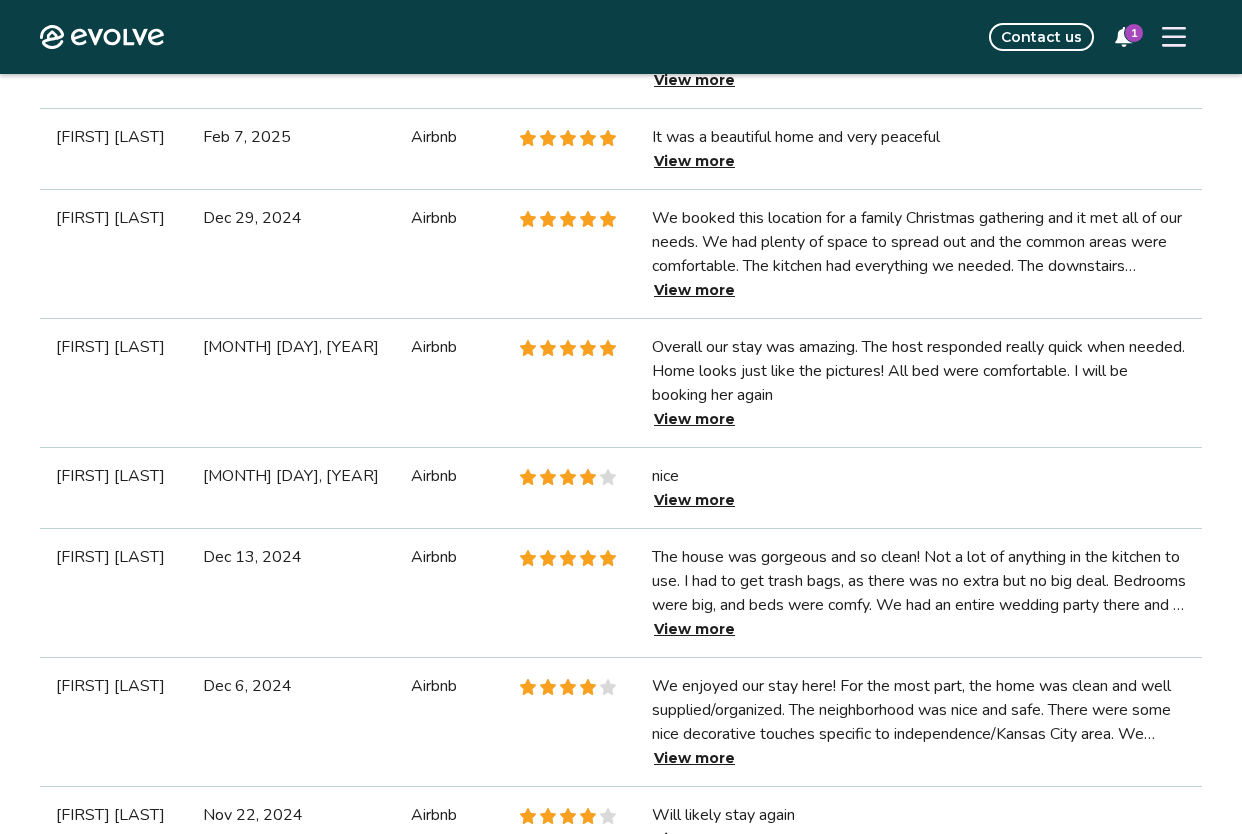 scroll, scrollTop: 1637, scrollLeft: 0, axis: vertical 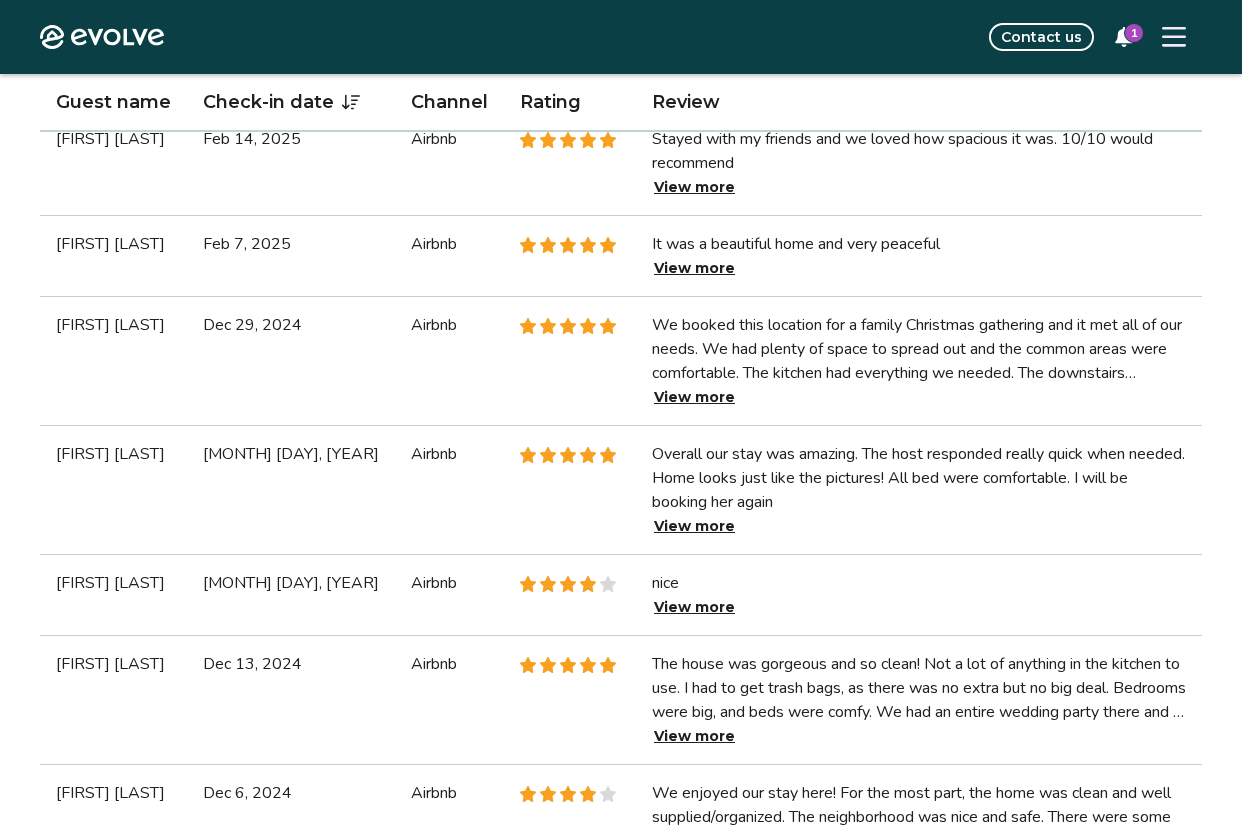 click on "1" at bounding box center (1134, 33) 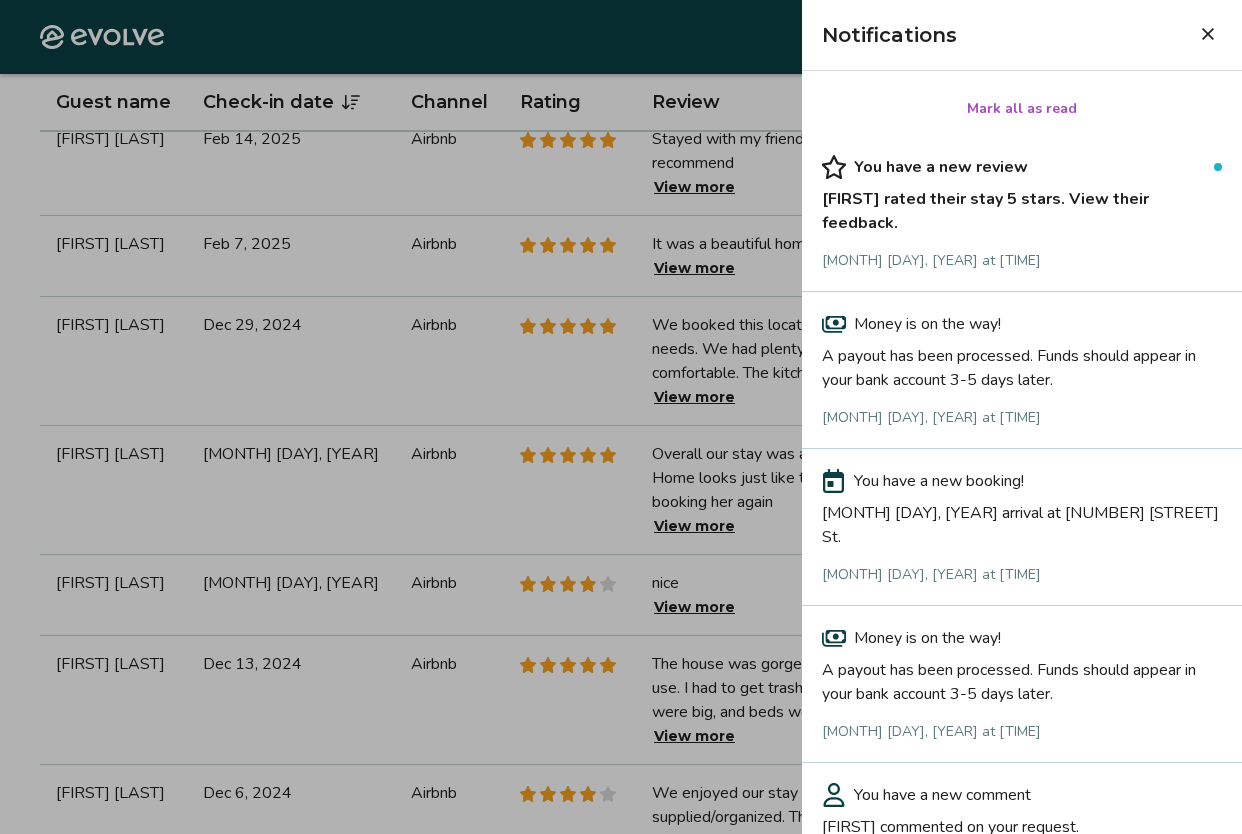 click on "Mark all as read" at bounding box center [1022, 109] 